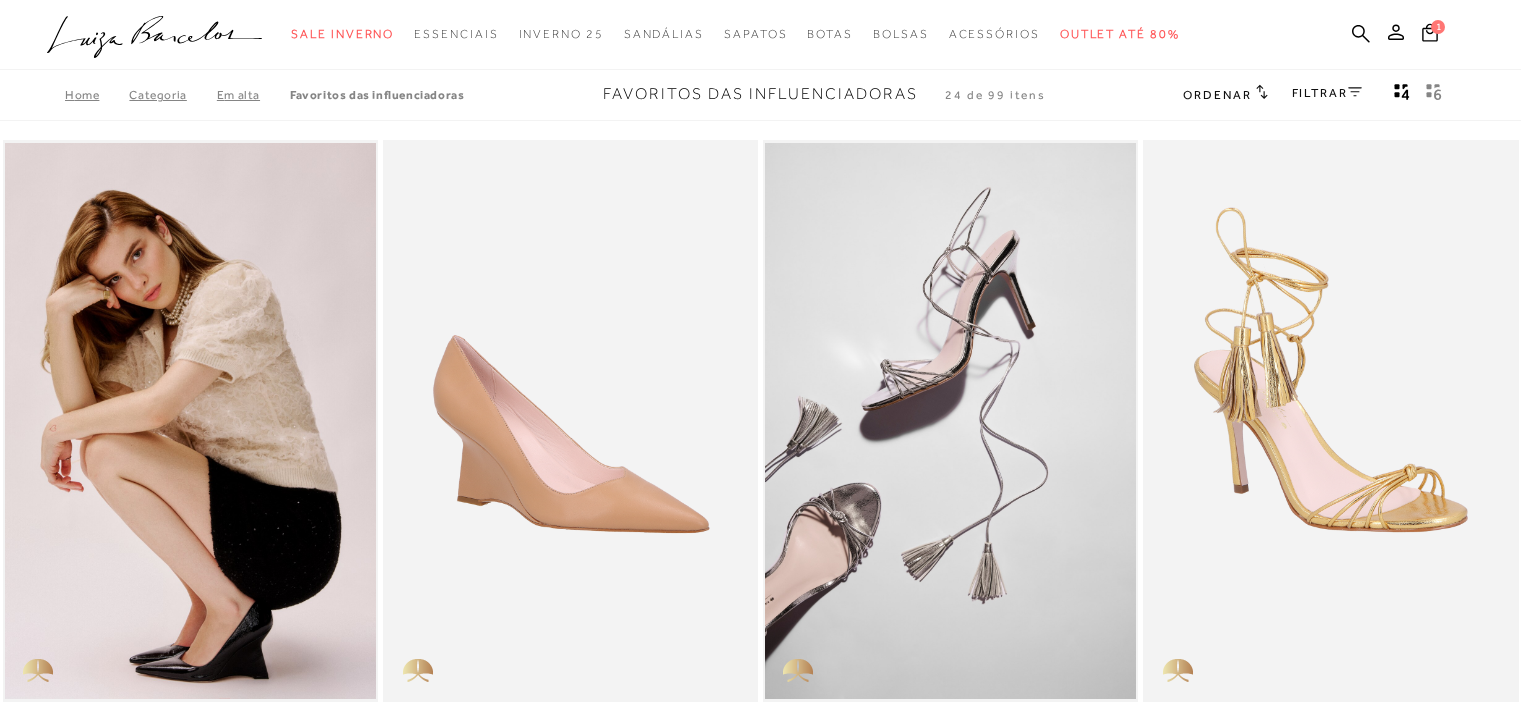 scroll, scrollTop: 0, scrollLeft: 0, axis: both 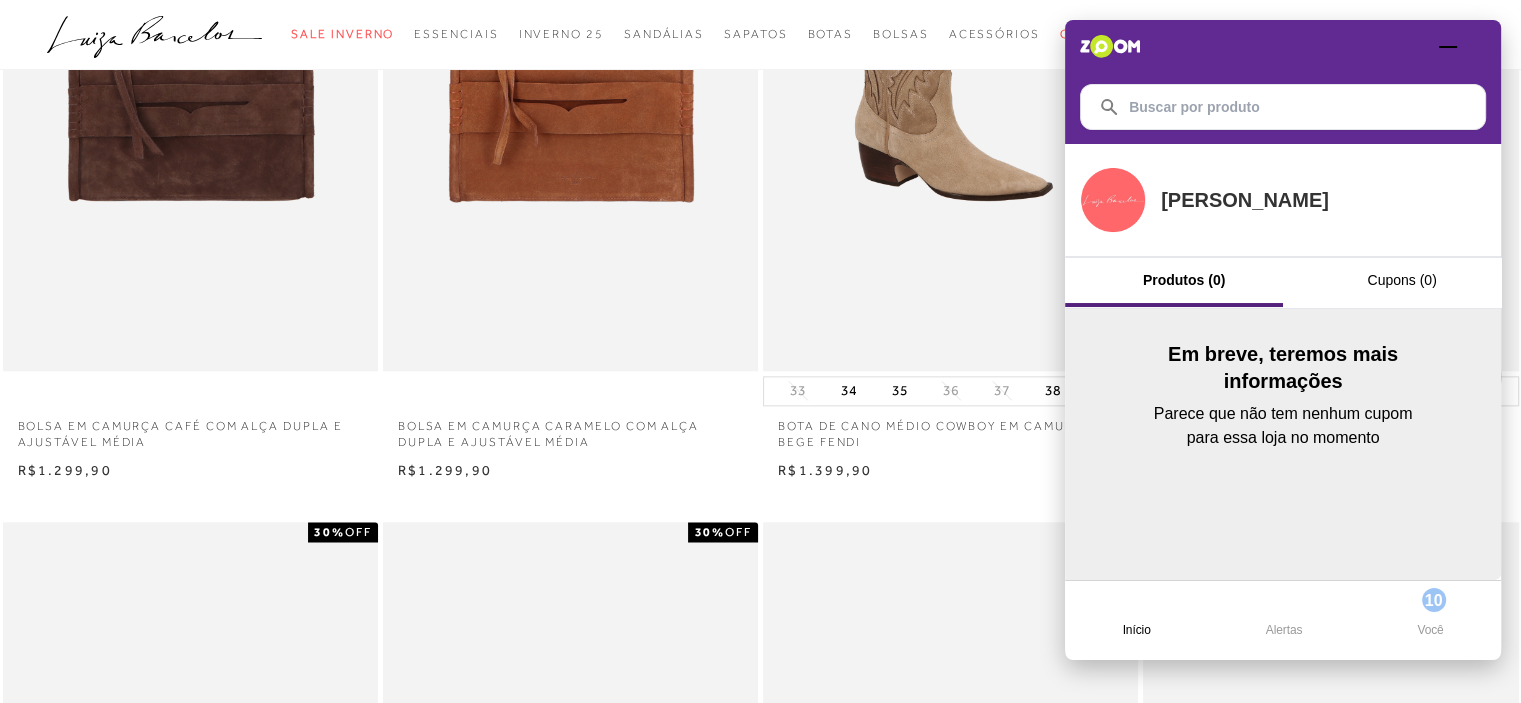 click at bounding box center [1283, 46] 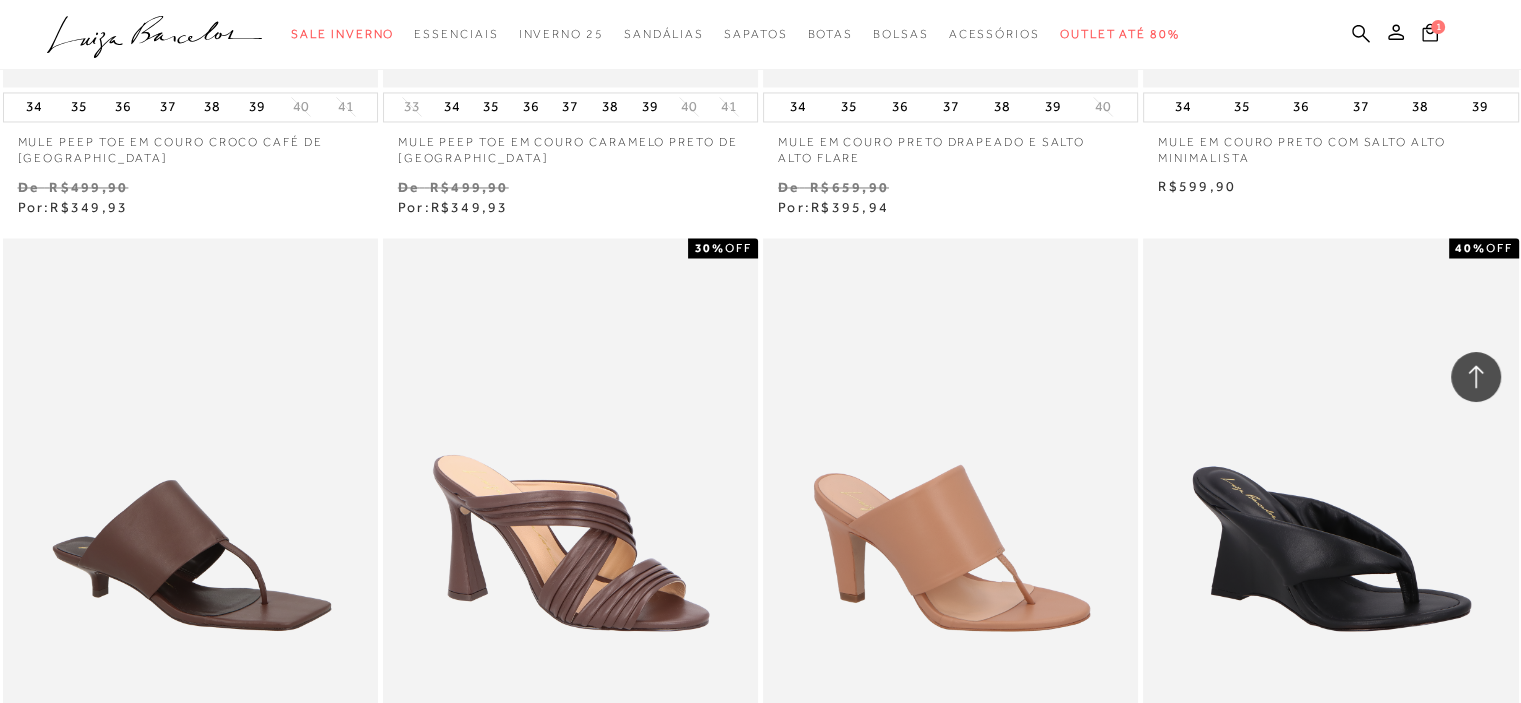 scroll, scrollTop: 3522, scrollLeft: 0, axis: vertical 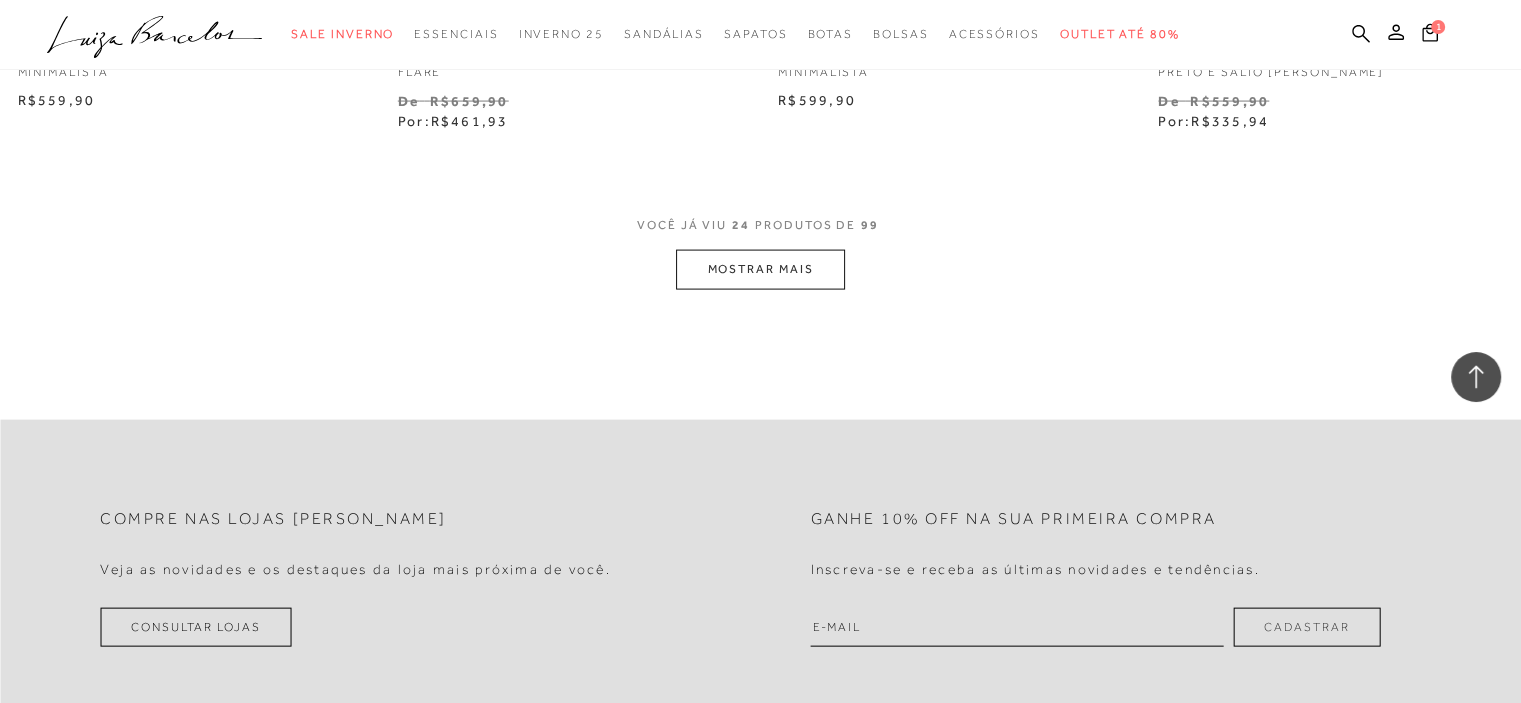 click on "MOSTRAR MAIS" at bounding box center (760, 269) 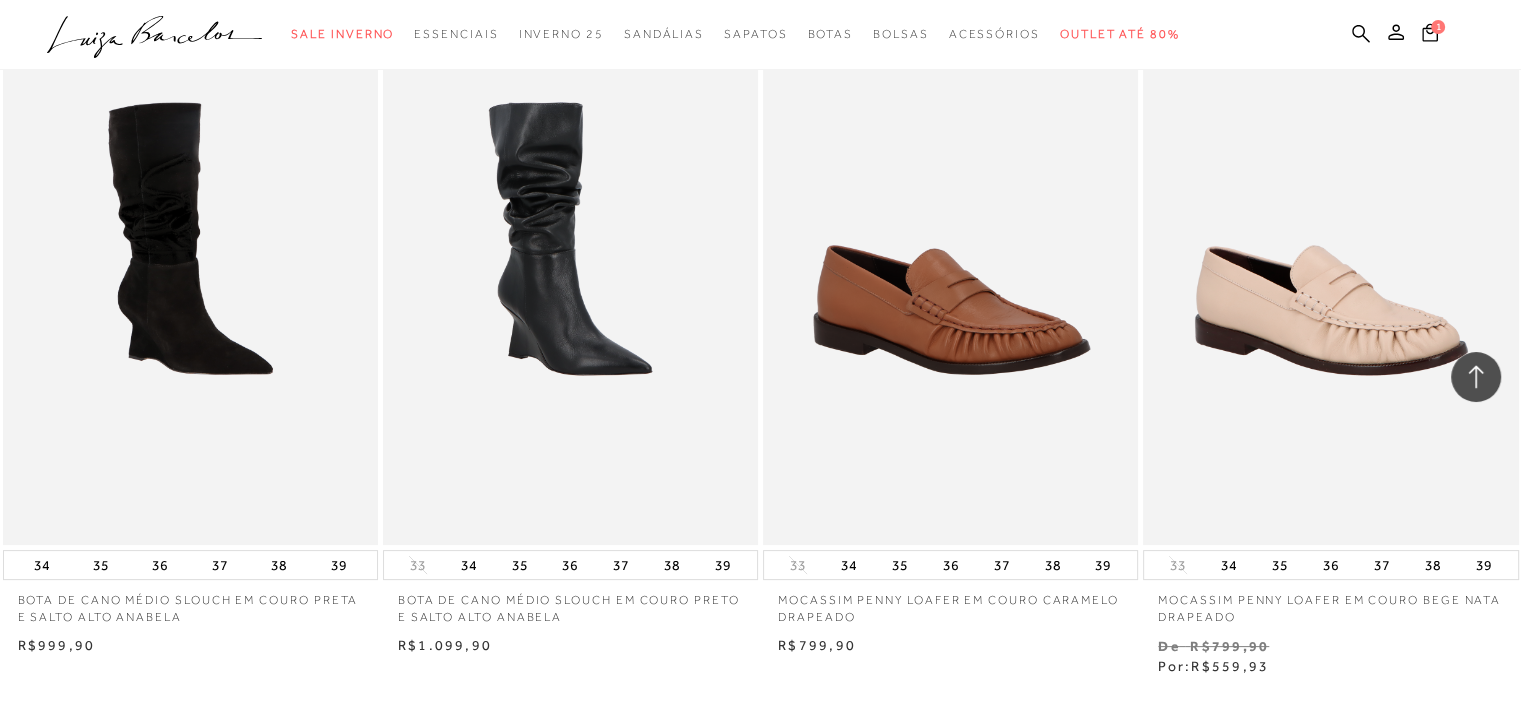 scroll, scrollTop: 7970, scrollLeft: 0, axis: vertical 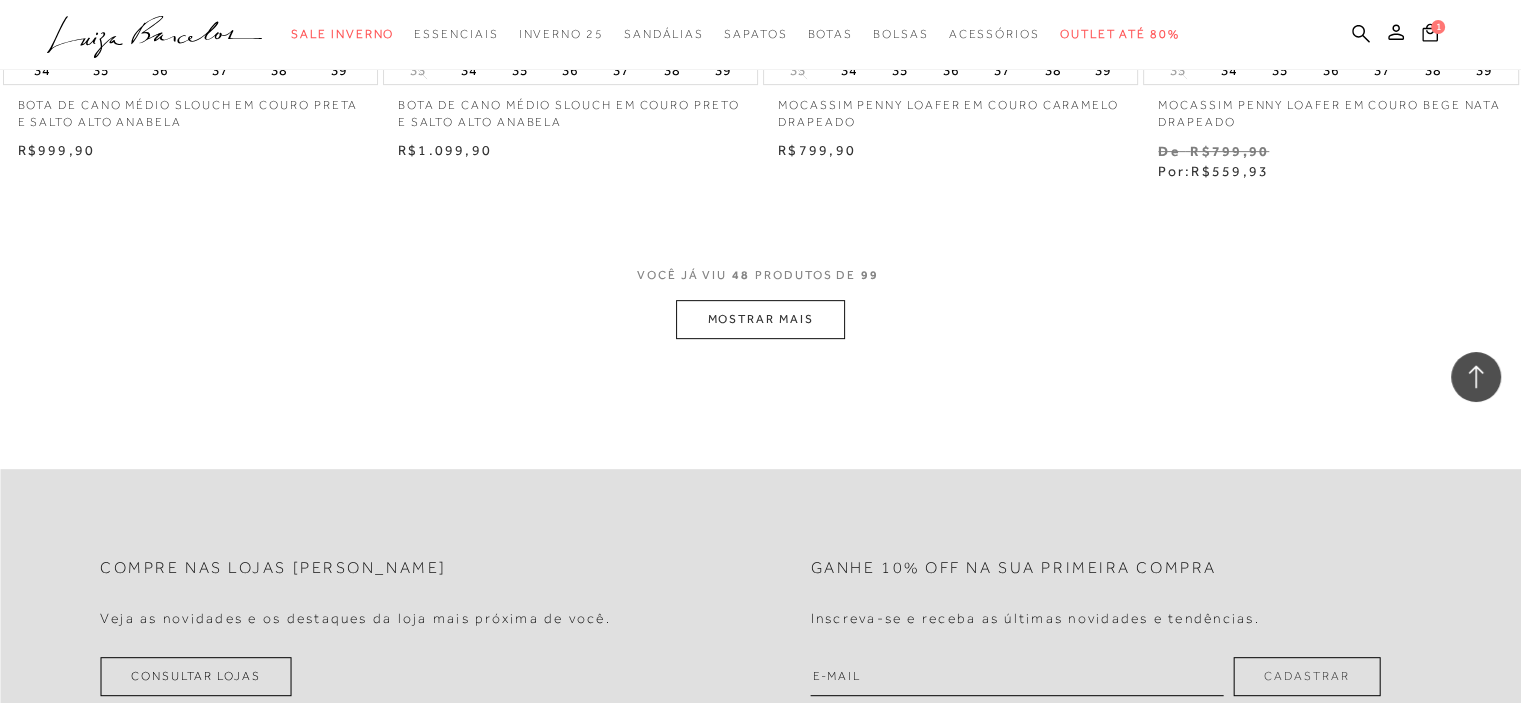 click on "MOSTRAR MAIS" at bounding box center [760, 319] 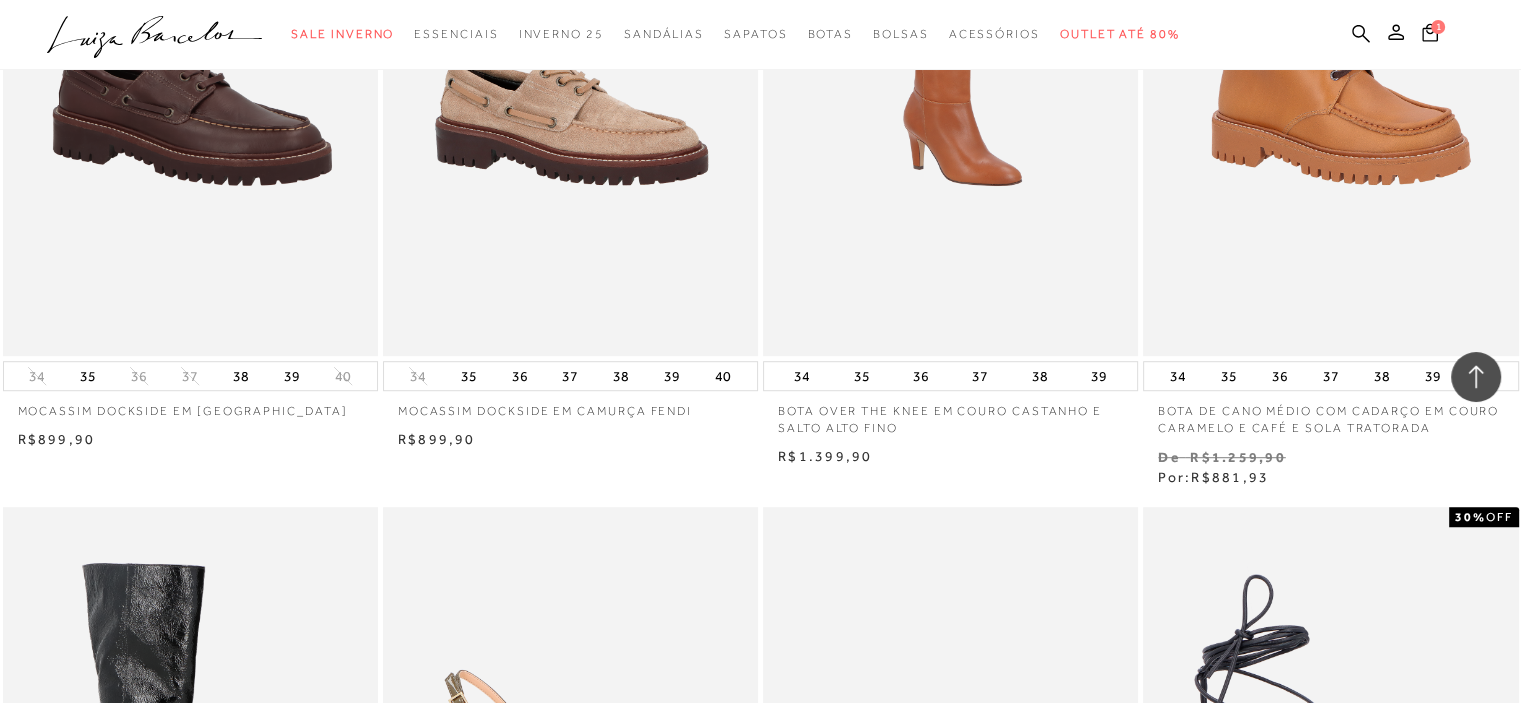scroll, scrollTop: 10572, scrollLeft: 0, axis: vertical 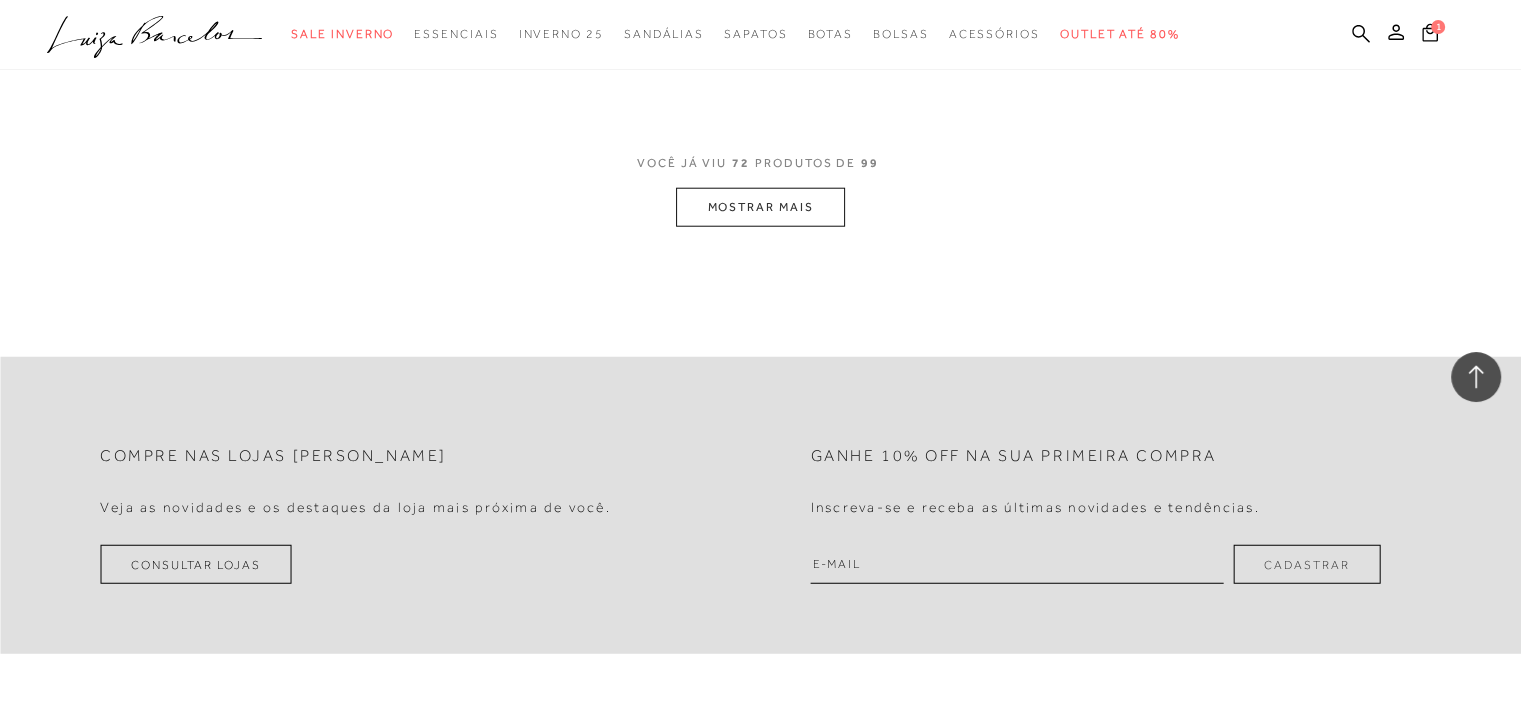 click on "MOSTRAR MAIS" at bounding box center [760, 207] 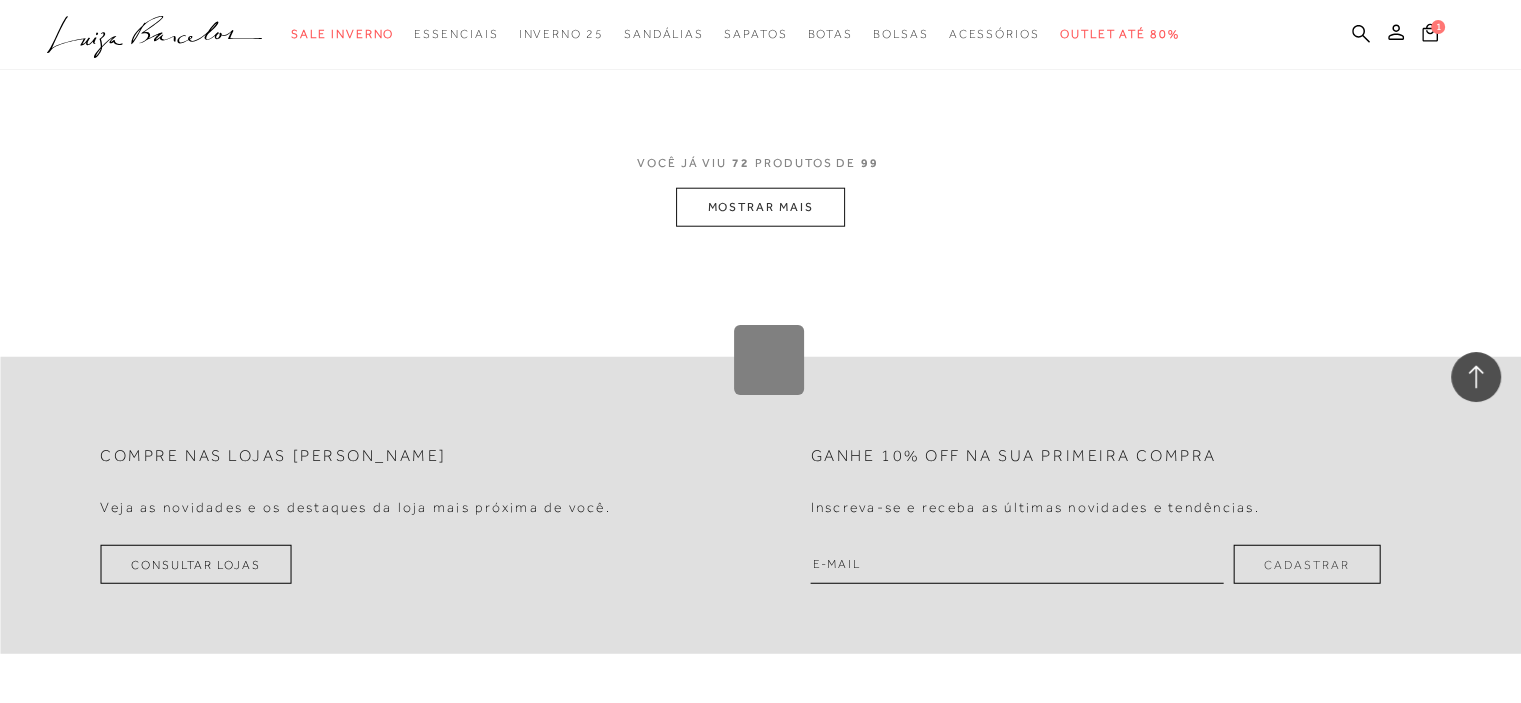 scroll, scrollTop: 12264, scrollLeft: 0, axis: vertical 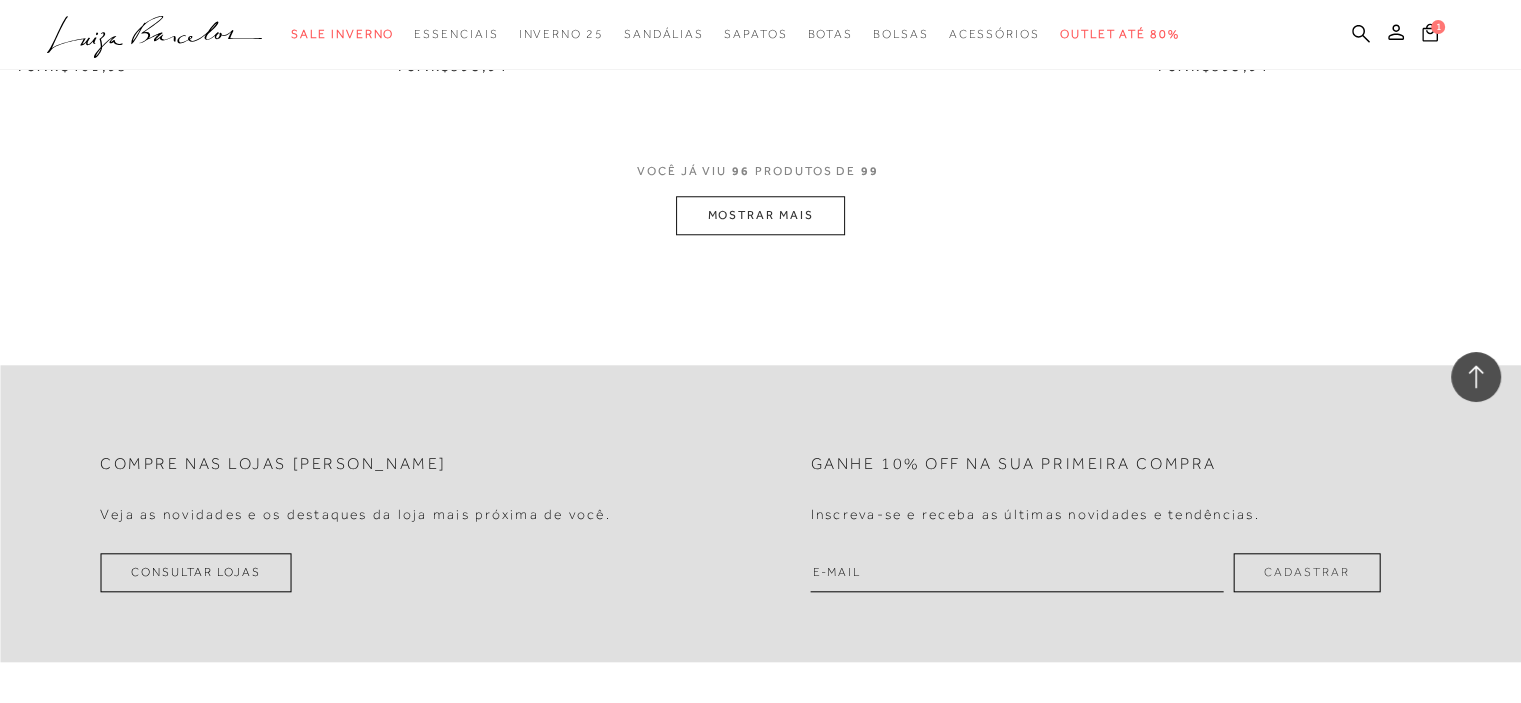 click on "MOSTRAR MAIS" at bounding box center (760, 215) 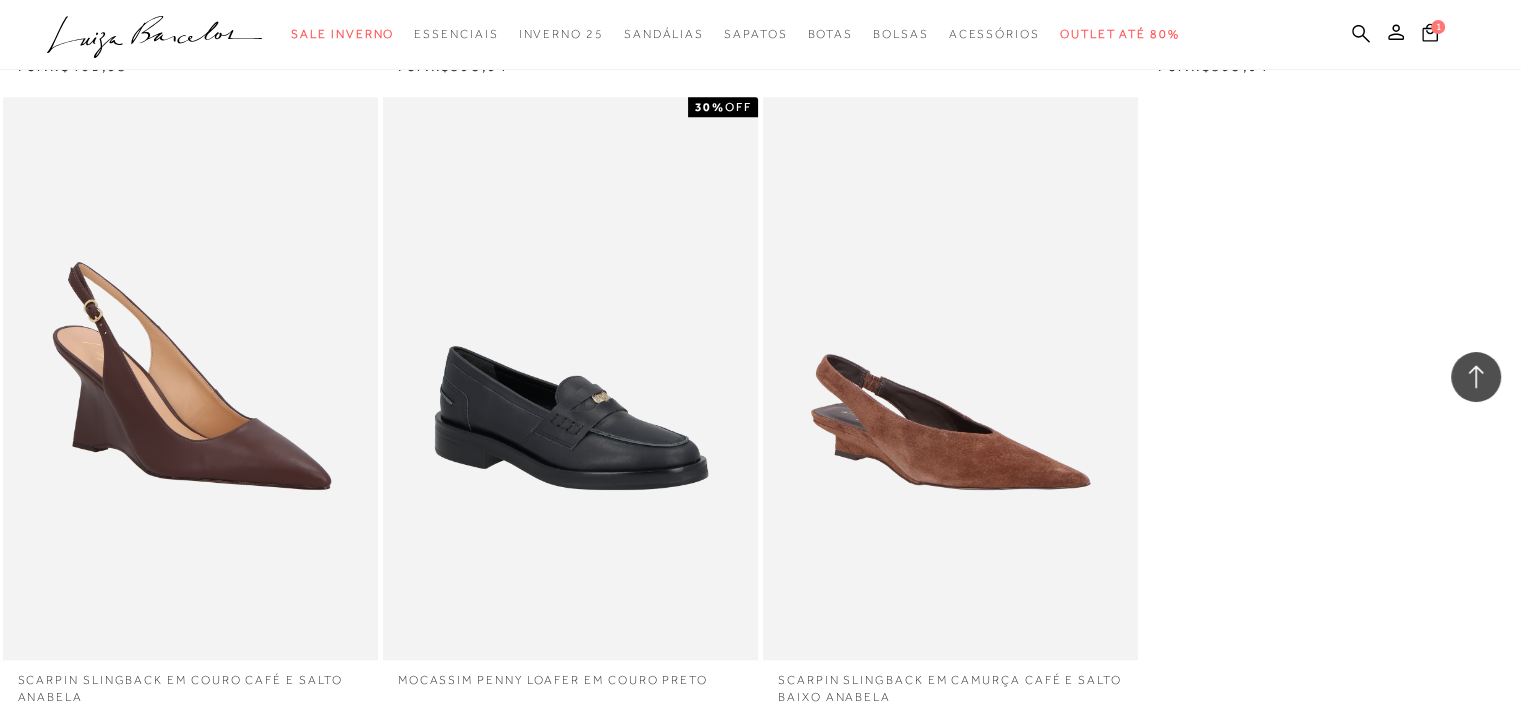 drag, startPoint x: 816, startPoint y: 218, endPoint x: 1400, endPoint y: 183, distance: 585.04785 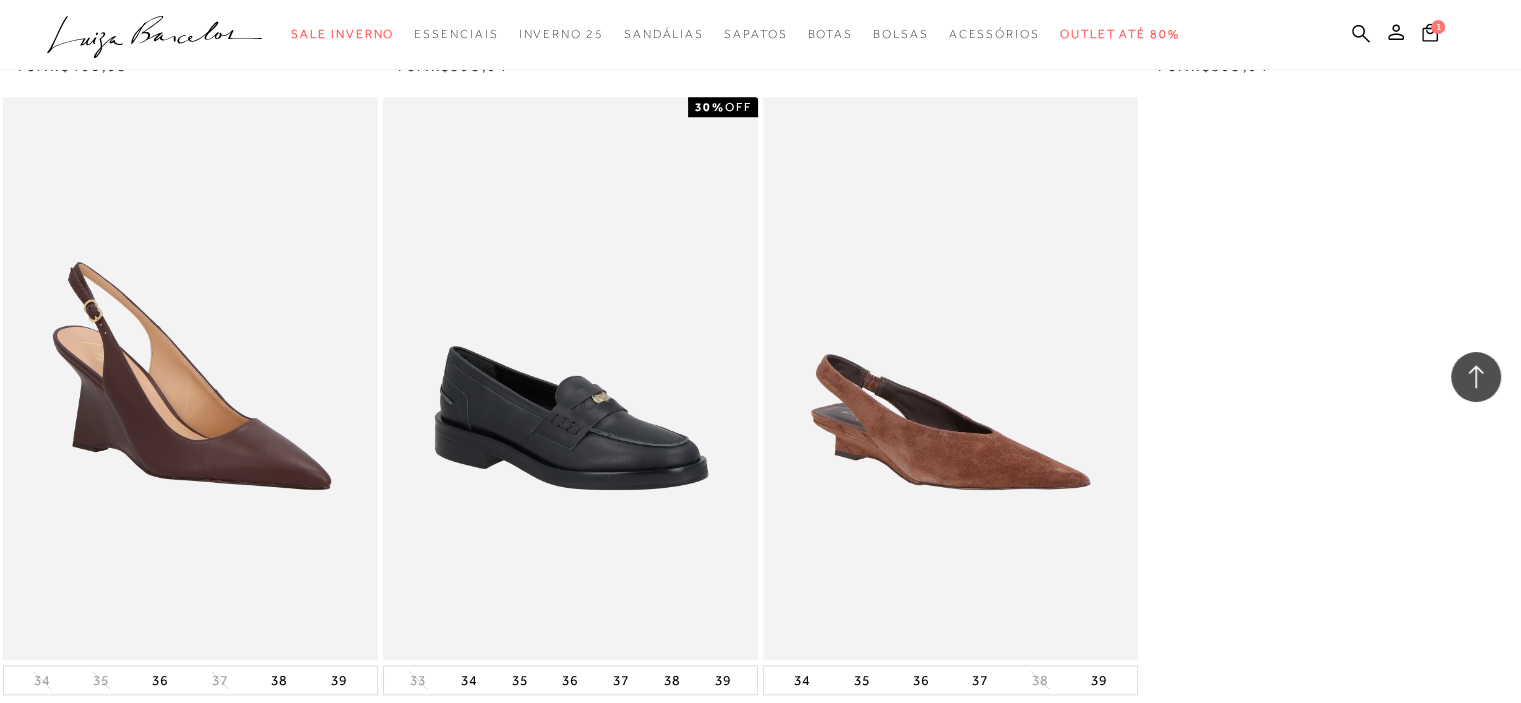 scroll, scrollTop: 17153, scrollLeft: 0, axis: vertical 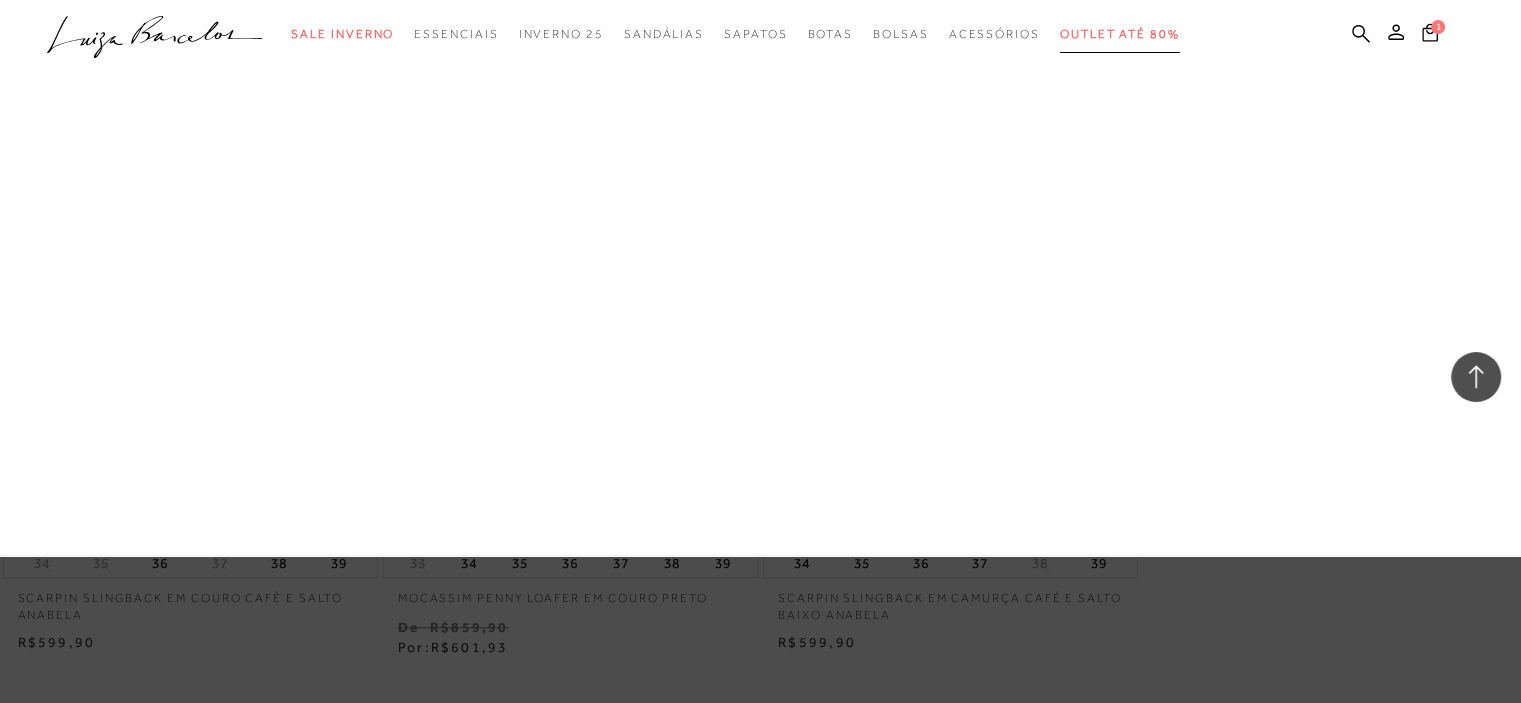 click on "Outlet até 80%" at bounding box center (1120, 34) 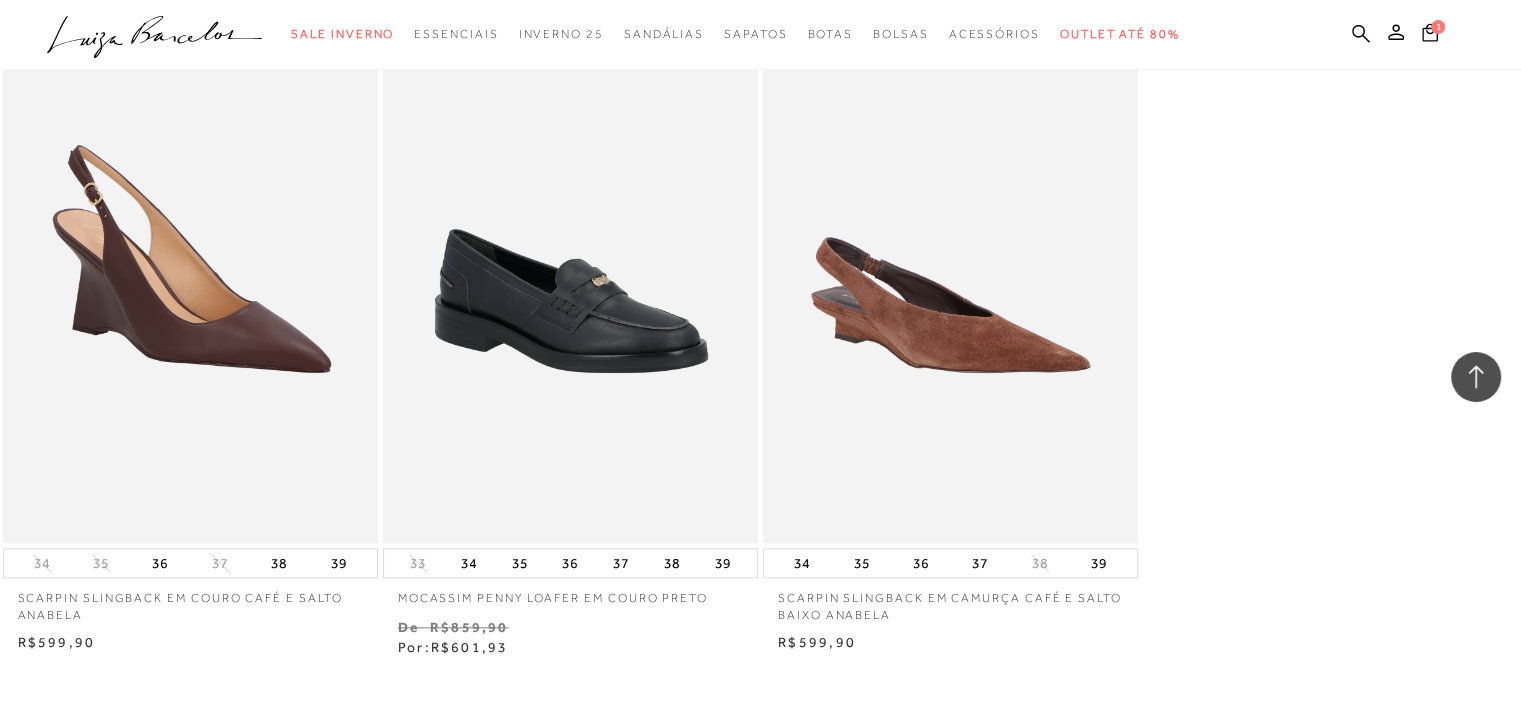 scroll, scrollTop: 12127, scrollLeft: 0, axis: vertical 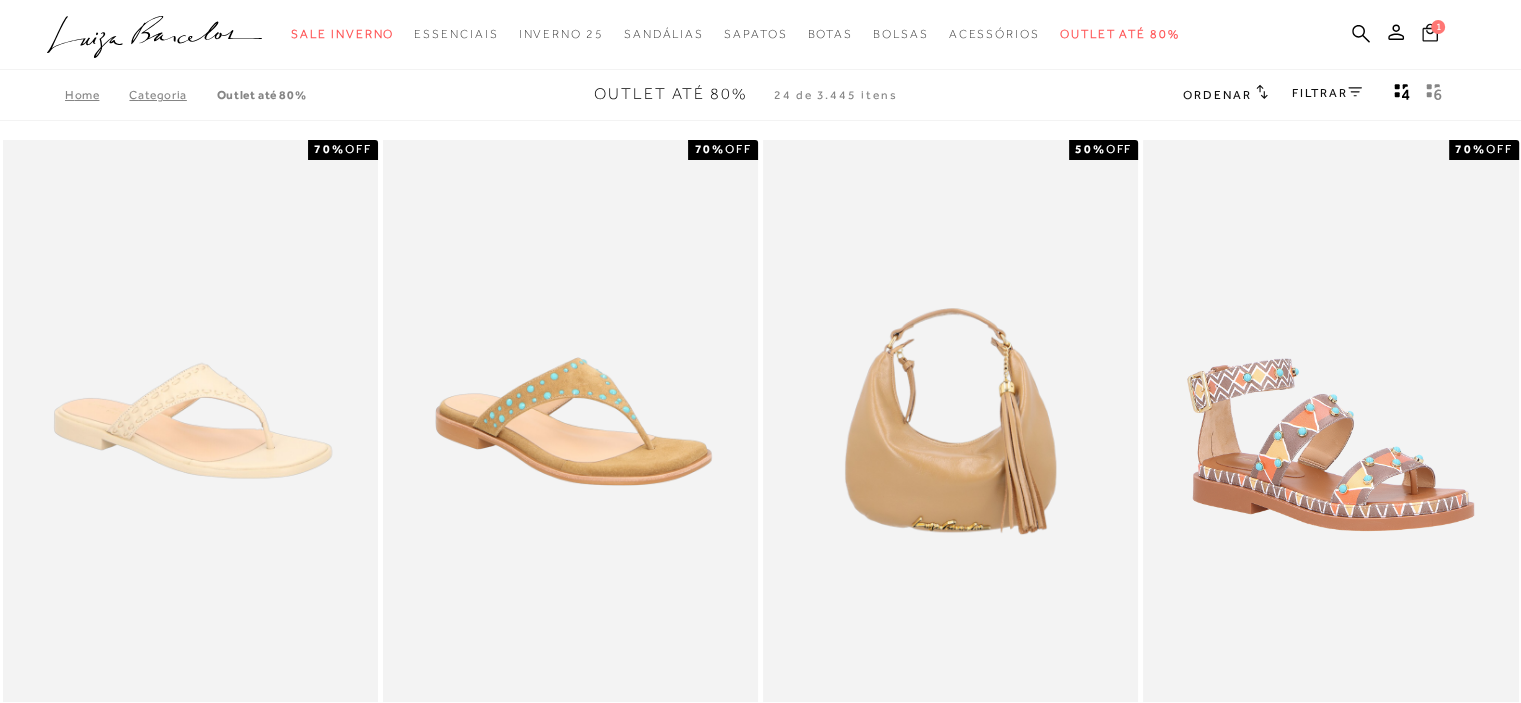click on "1" at bounding box center (1438, 27) 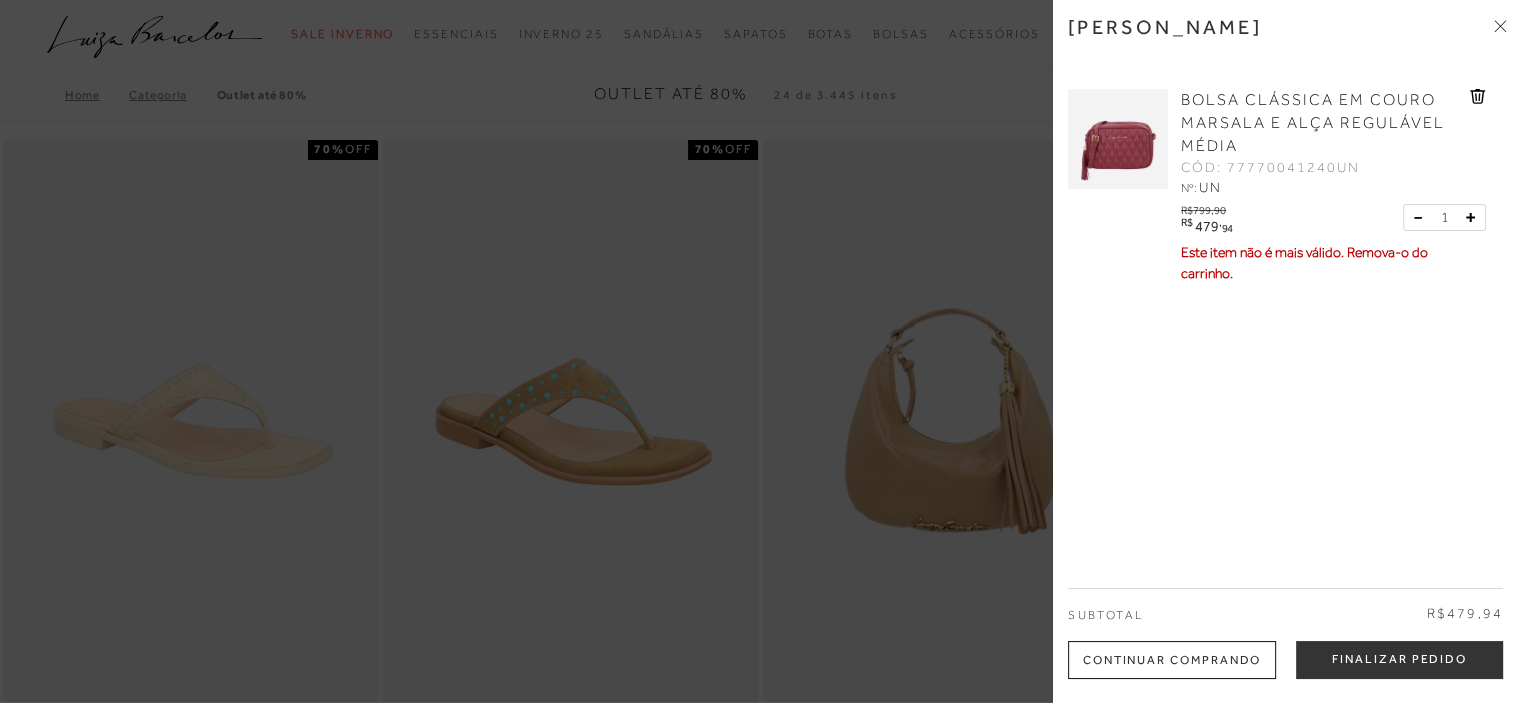 click at bounding box center (760, 351) 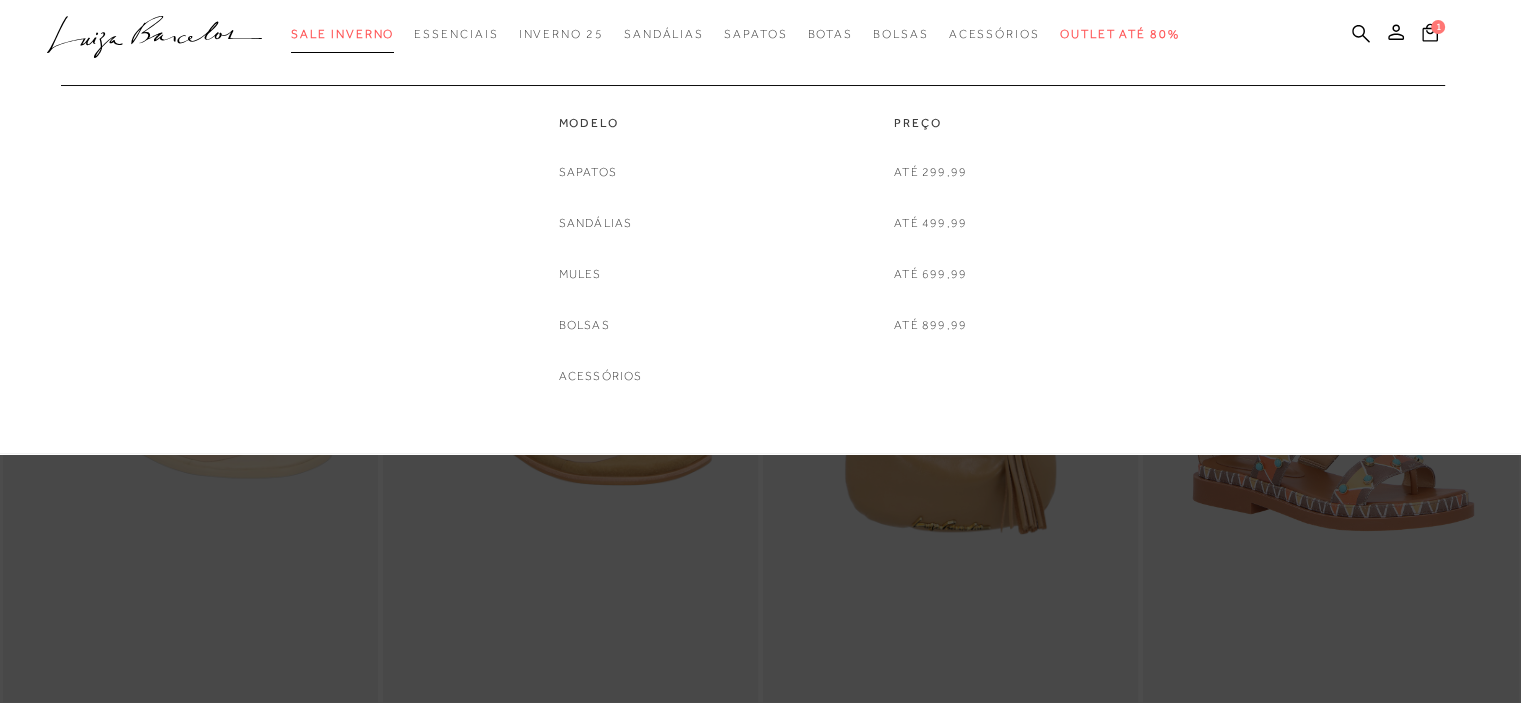 click on "Sale Inverno" at bounding box center [342, 34] 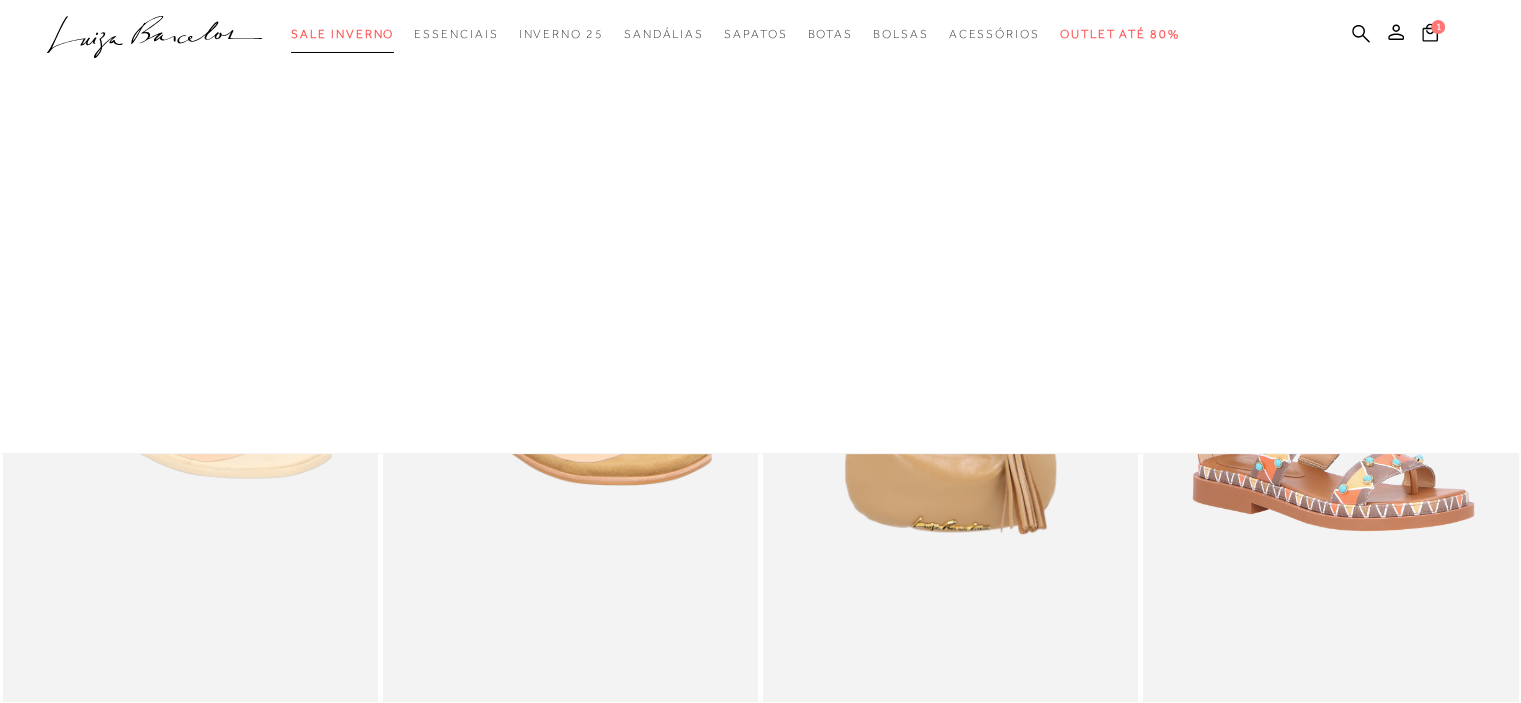 click on "Sale Inverno" at bounding box center [342, 34] 